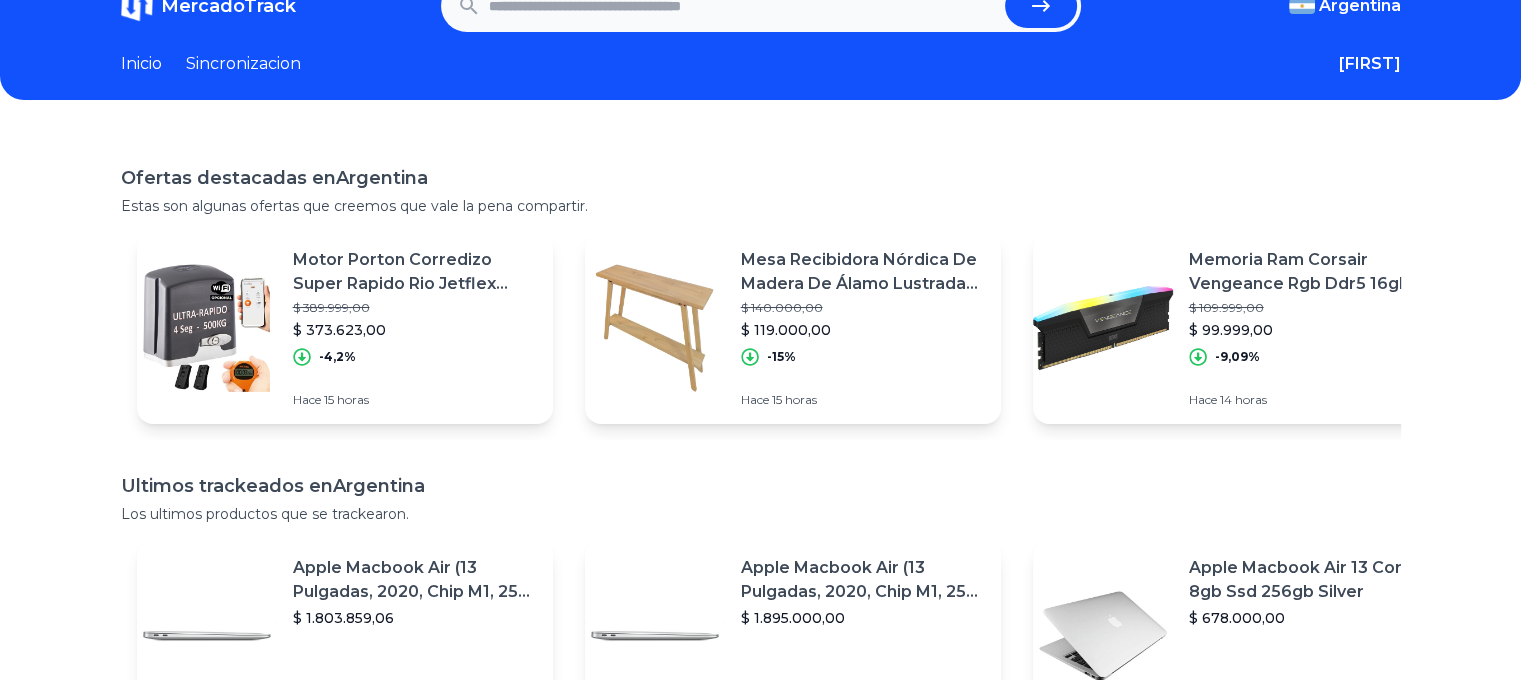scroll, scrollTop: 0, scrollLeft: 0, axis: both 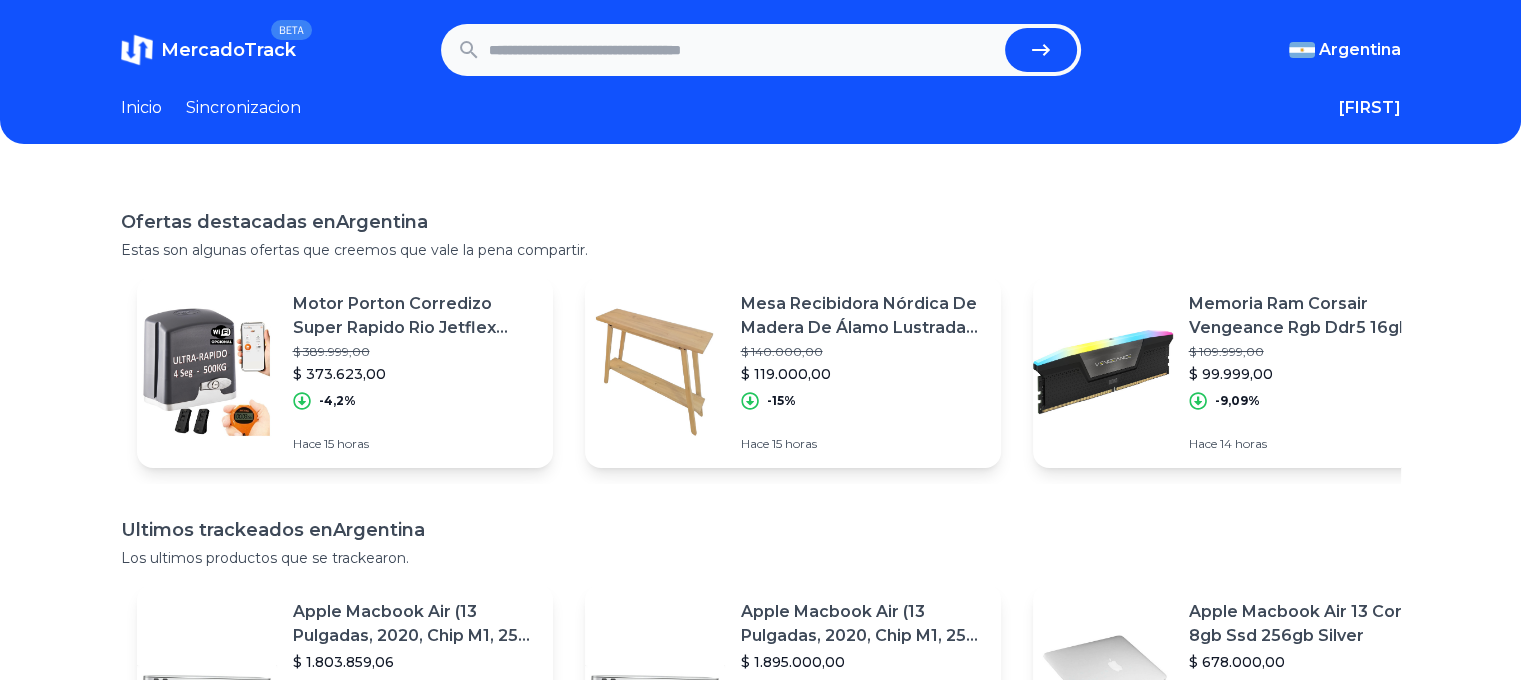 click at bounding box center [743, 50] 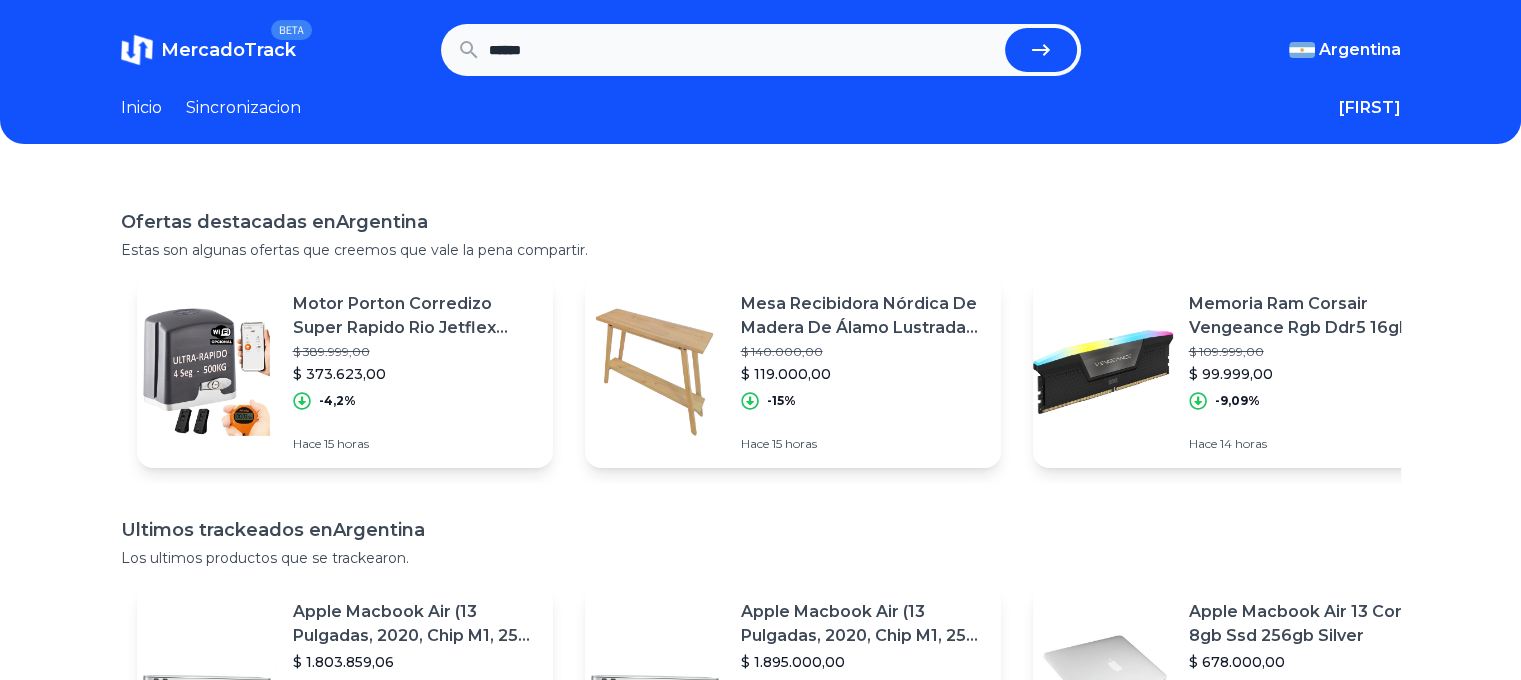 type on "*****" 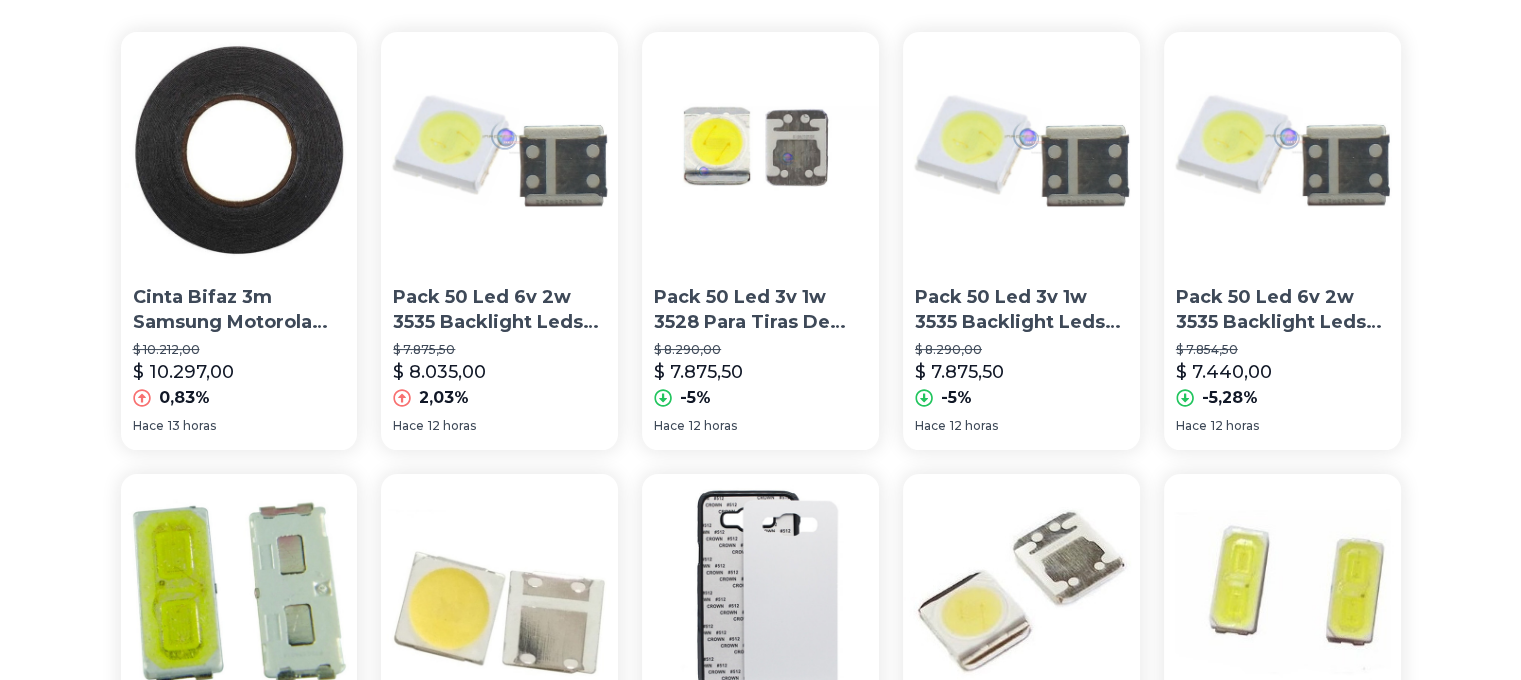 scroll, scrollTop: 0, scrollLeft: 0, axis: both 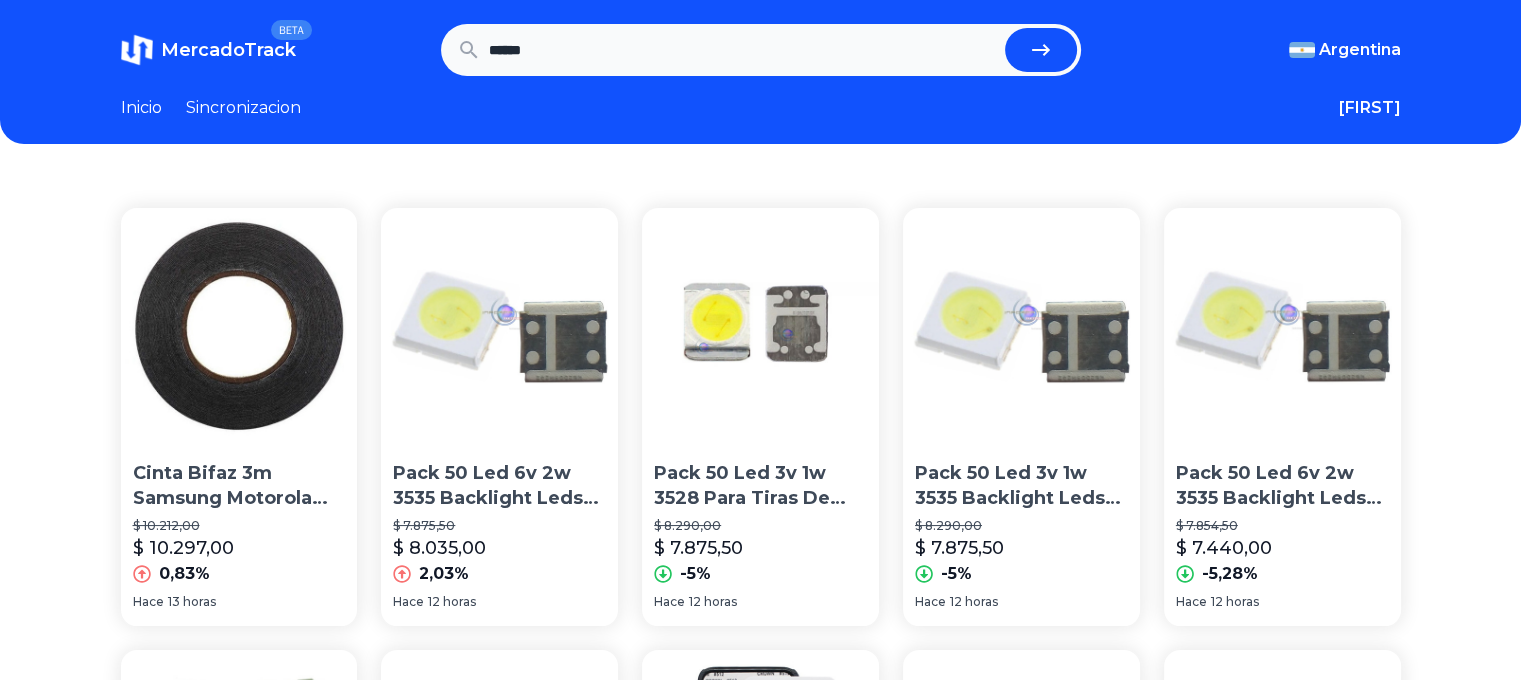 drag, startPoint x: 624, startPoint y: 39, endPoint x: 272, endPoint y: 26, distance: 352.24 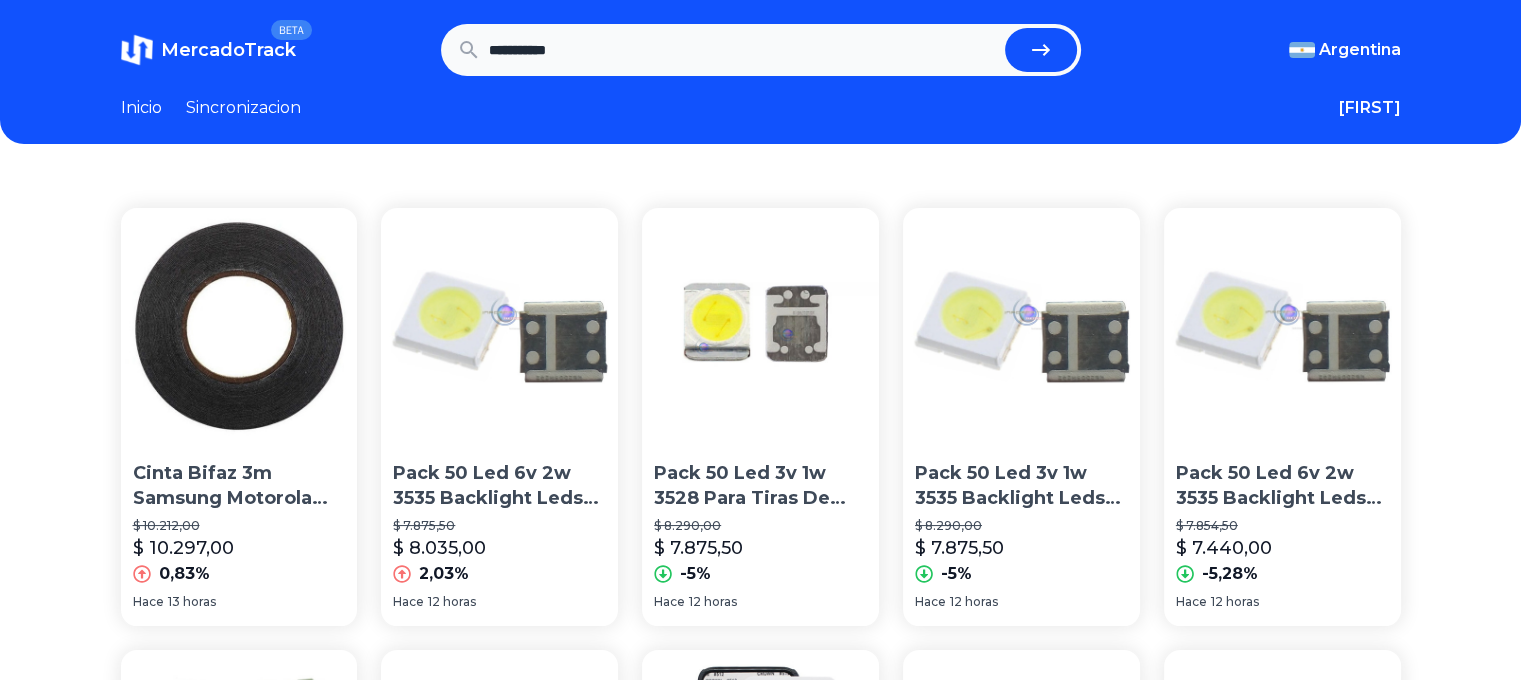 type on "**********" 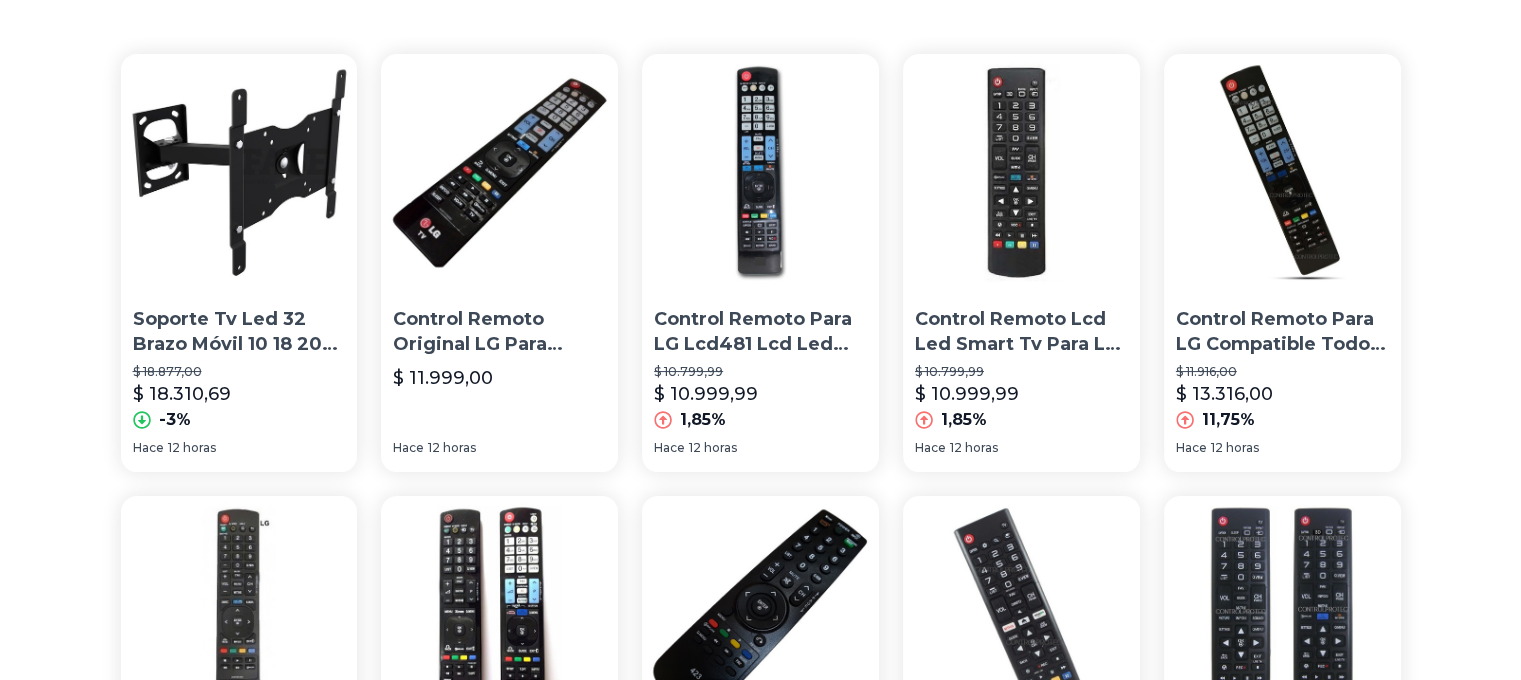 scroll, scrollTop: 0, scrollLeft: 0, axis: both 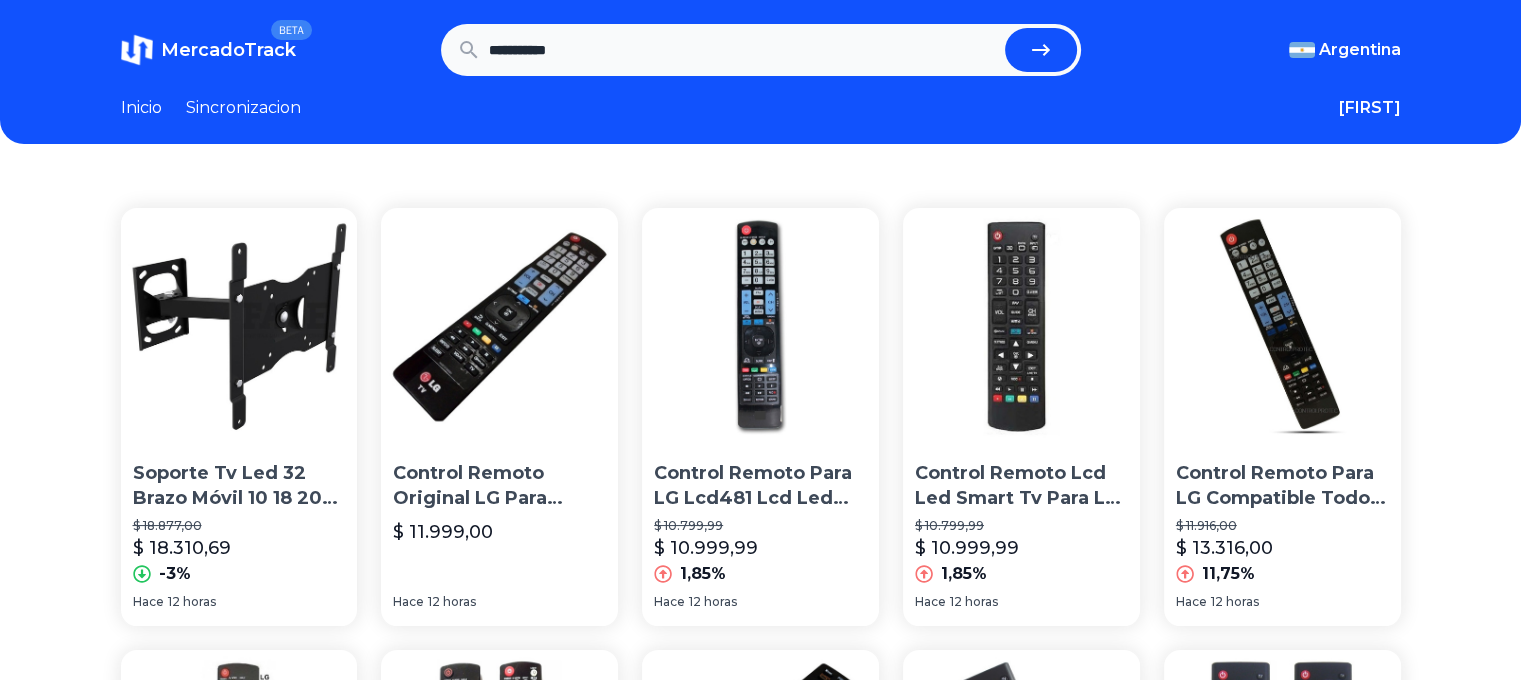 drag, startPoint x: 660, startPoint y: 61, endPoint x: 375, endPoint y: 28, distance: 286.90417 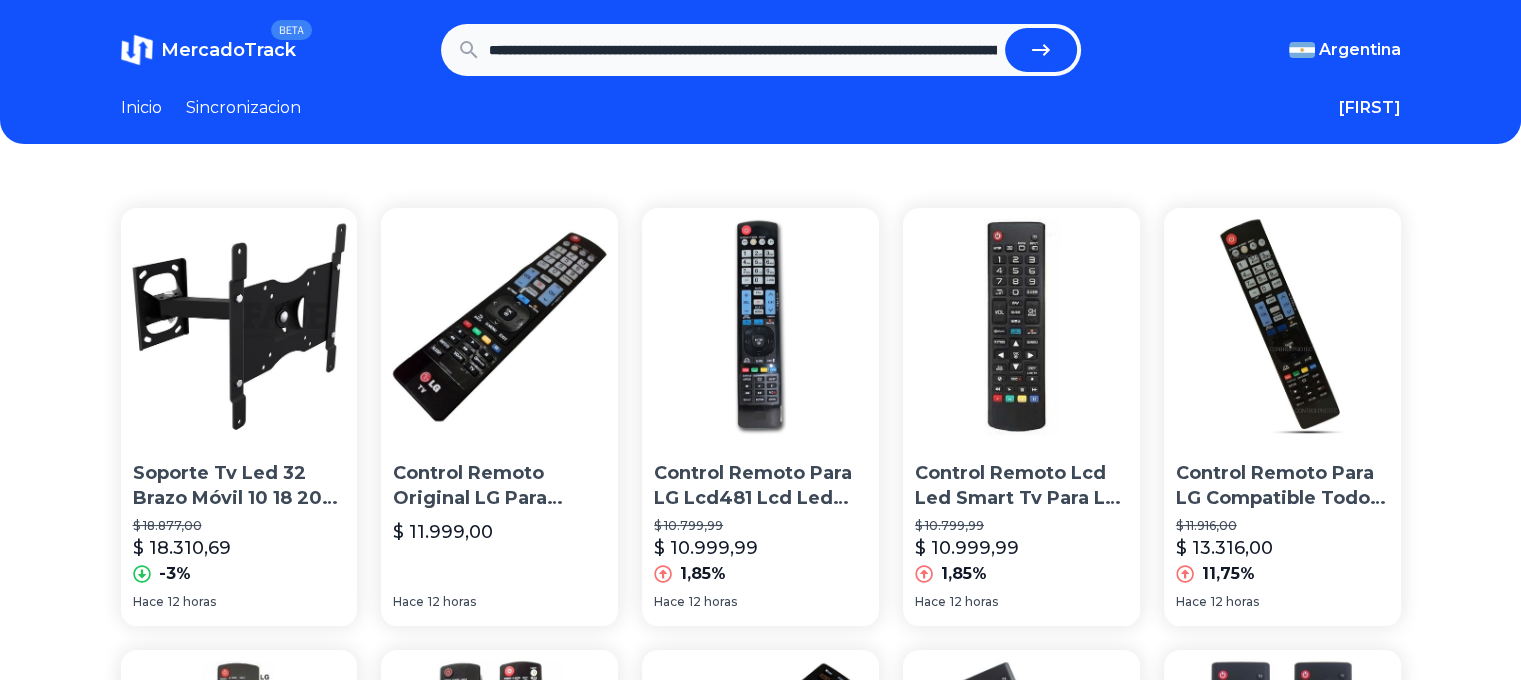 scroll, scrollTop: 0, scrollLeft: 1130, axis: horizontal 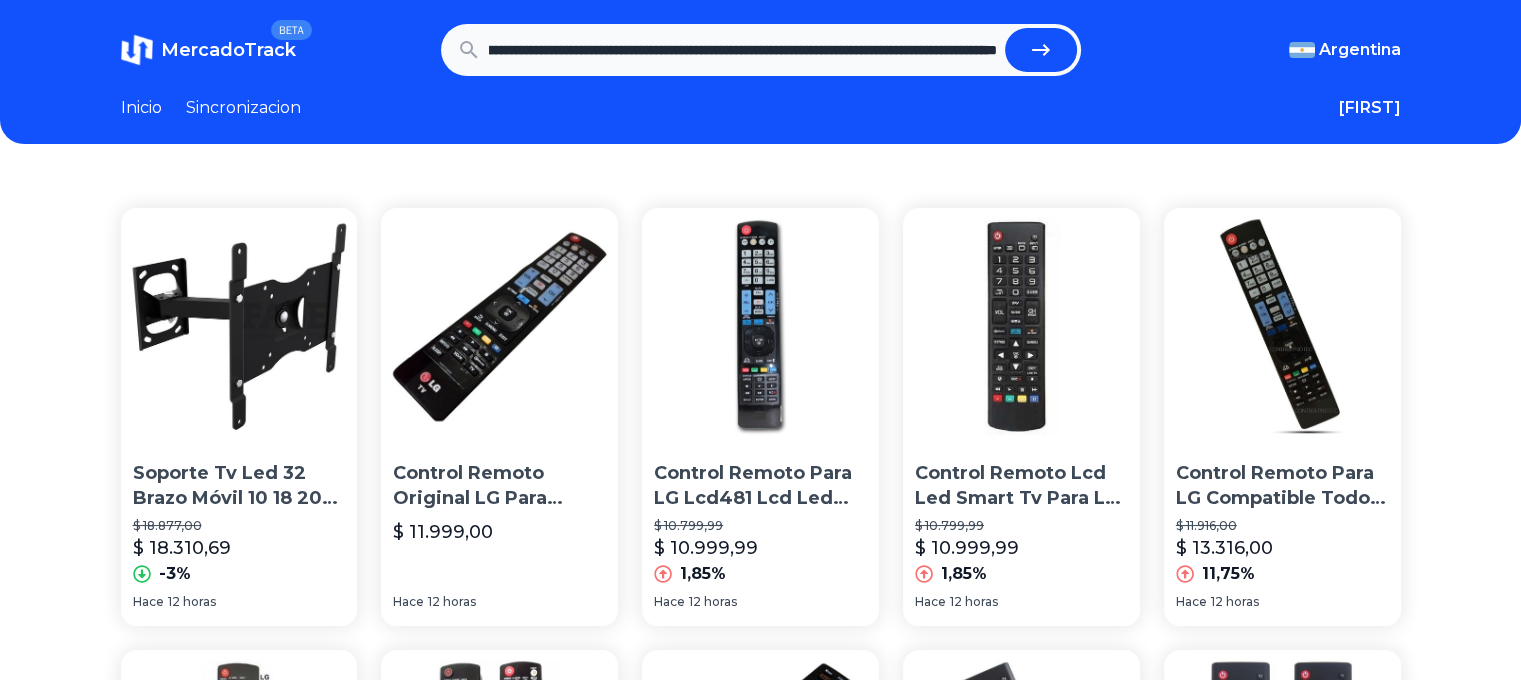 click at bounding box center (1041, 50) 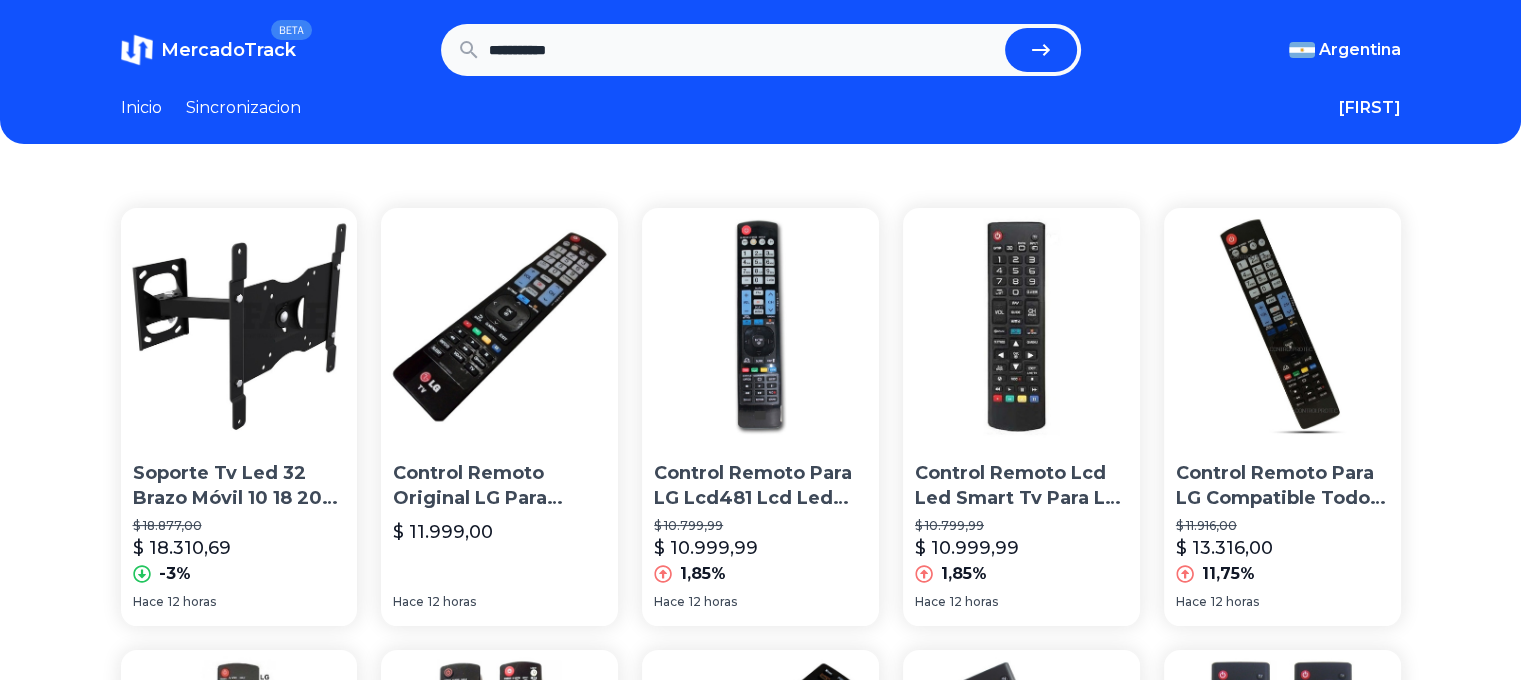 scroll, scrollTop: 0, scrollLeft: 0, axis: both 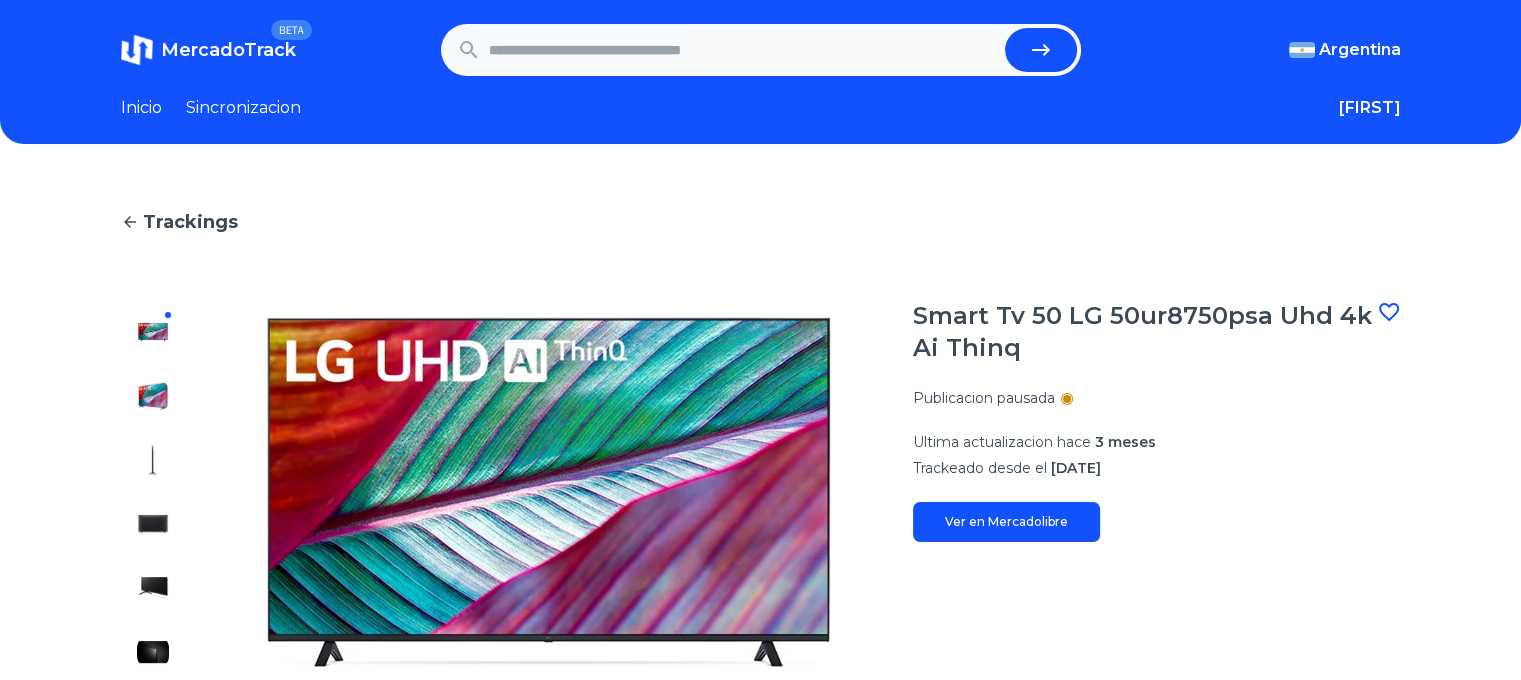 click on "Sincronizacion" at bounding box center [243, 108] 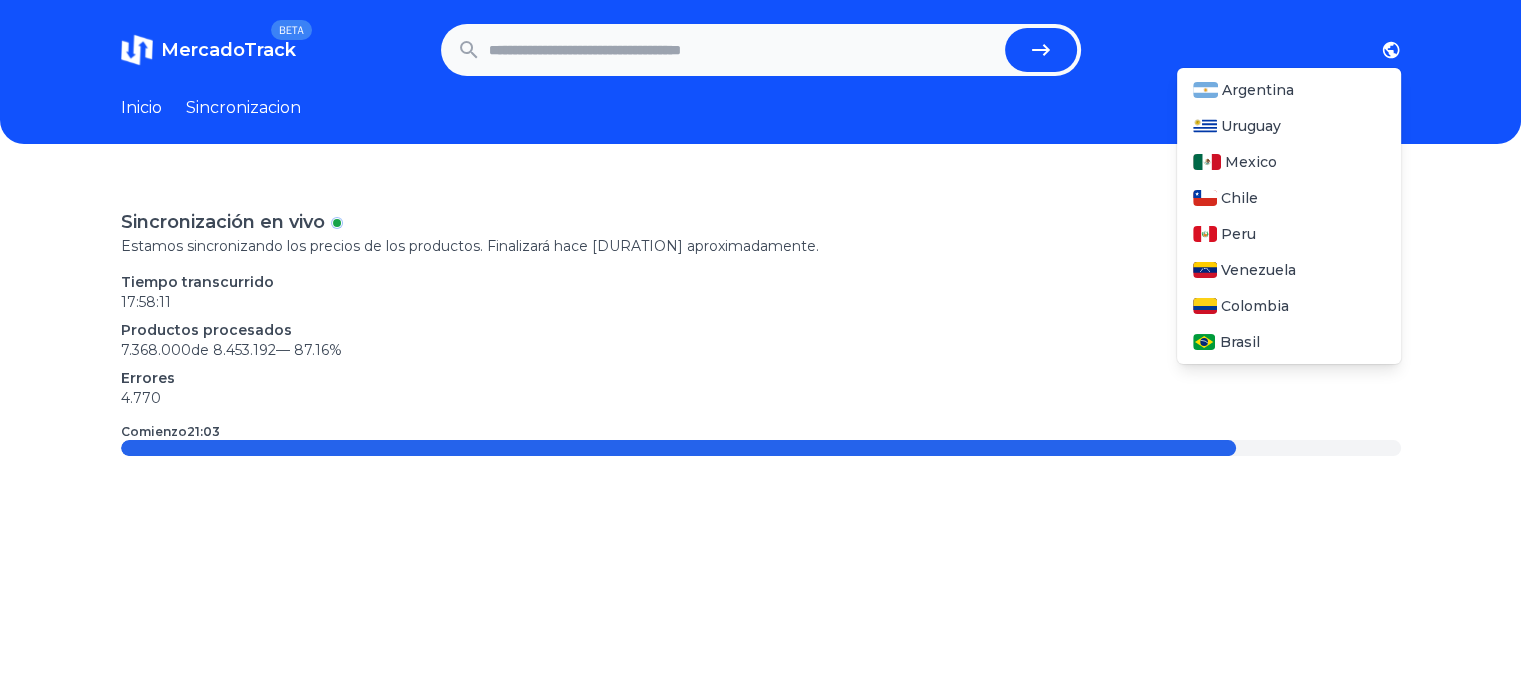click 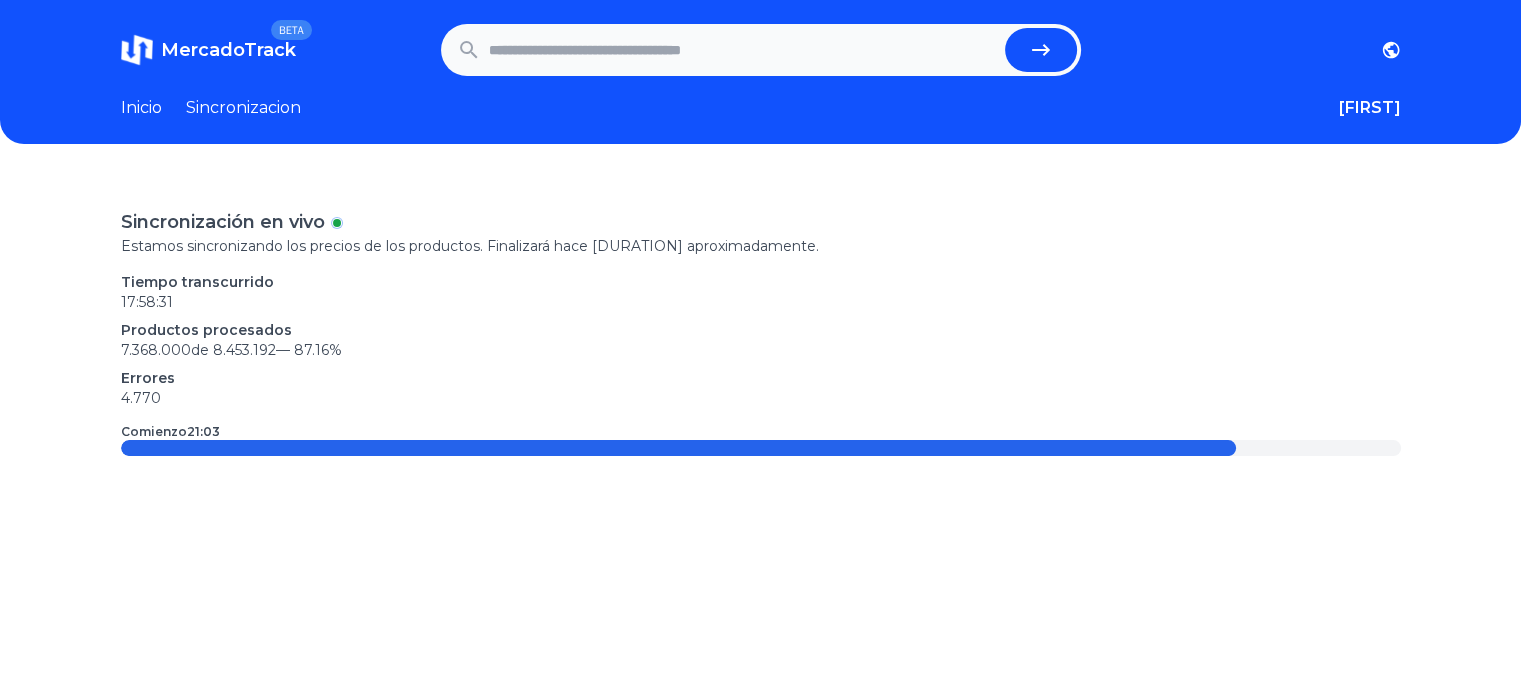 type 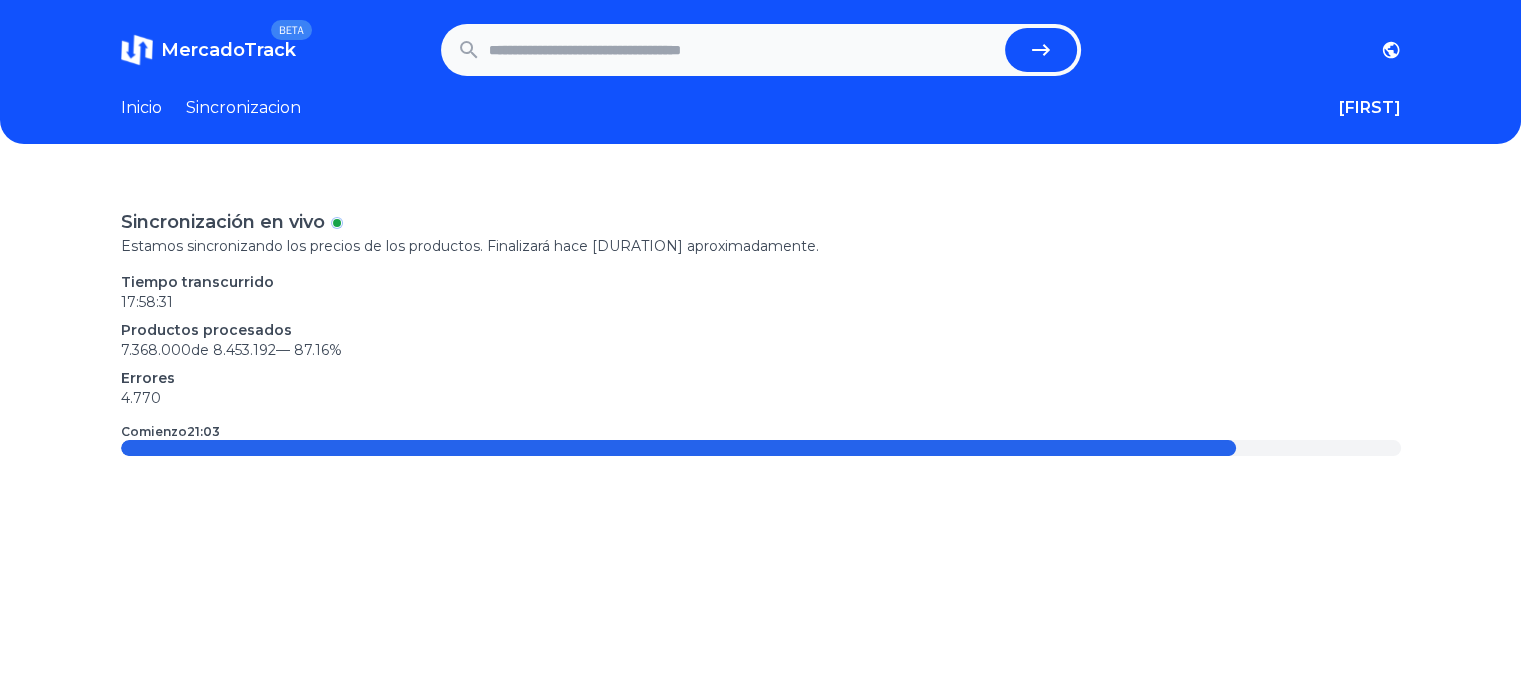 paste on "**********" 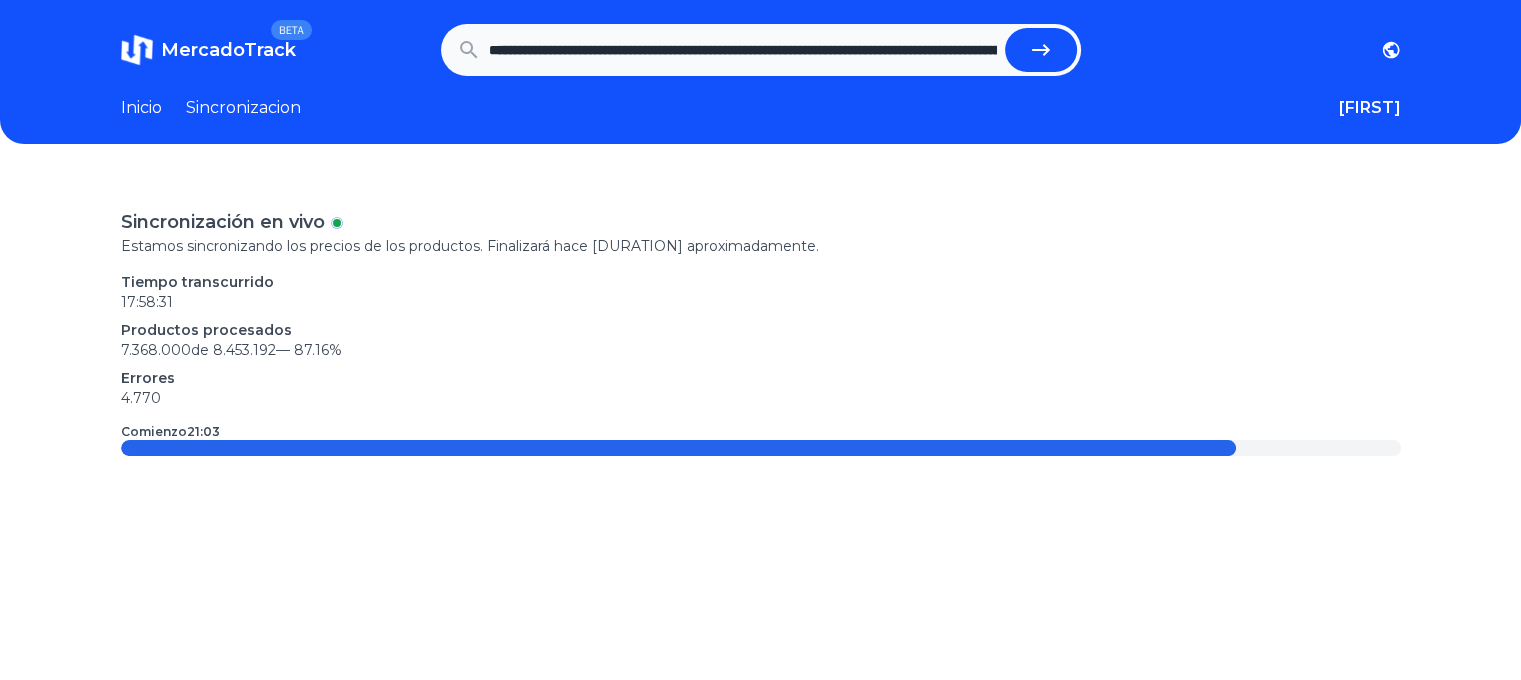 scroll, scrollTop: 0, scrollLeft: 3258, axis: horizontal 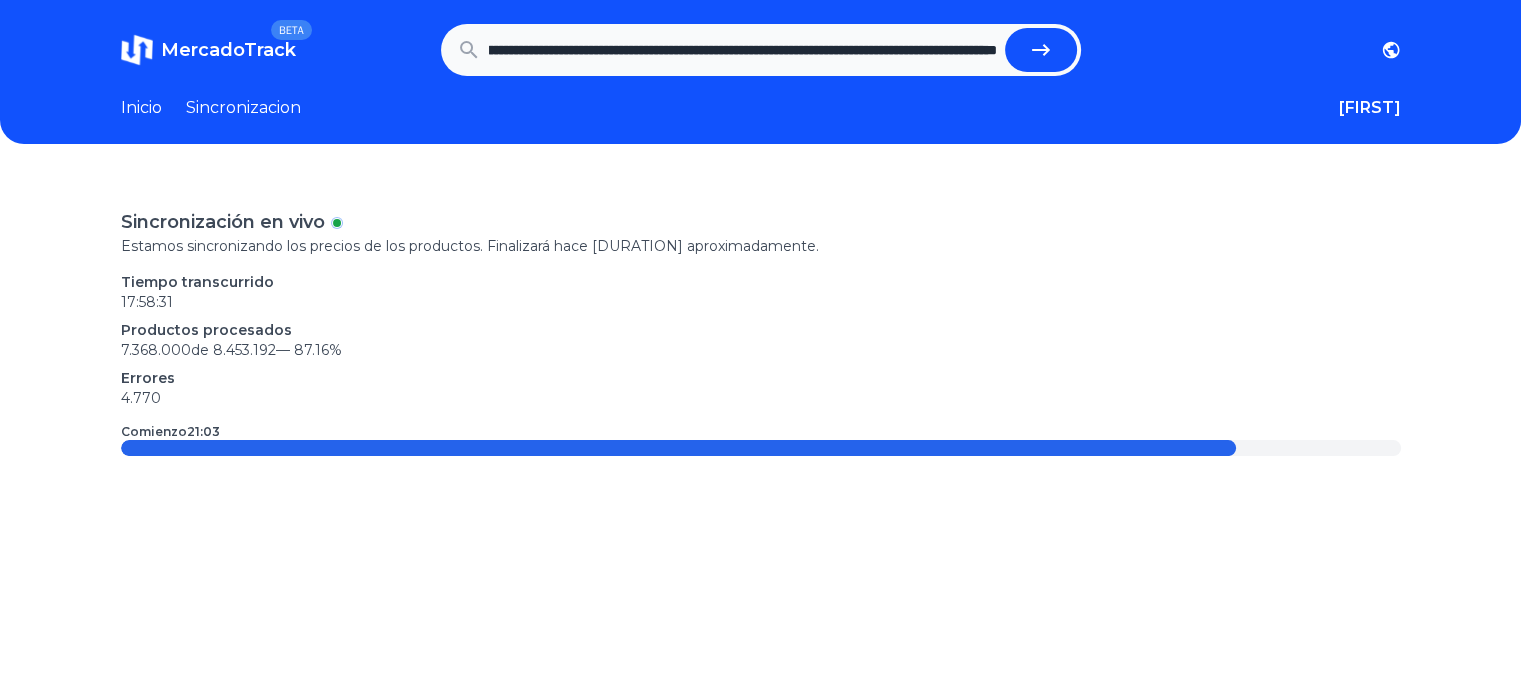 click on "**********" at bounding box center (743, 50) 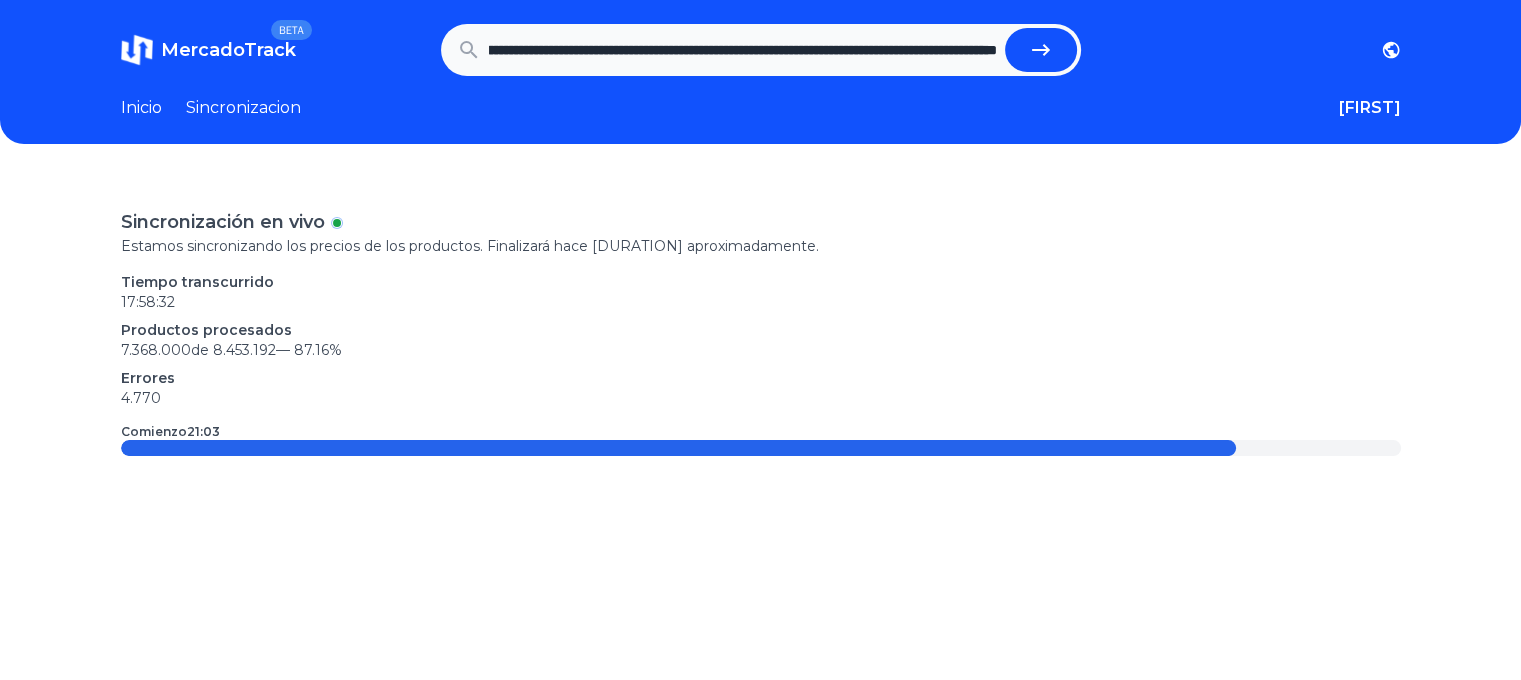 click at bounding box center (1041, 50) 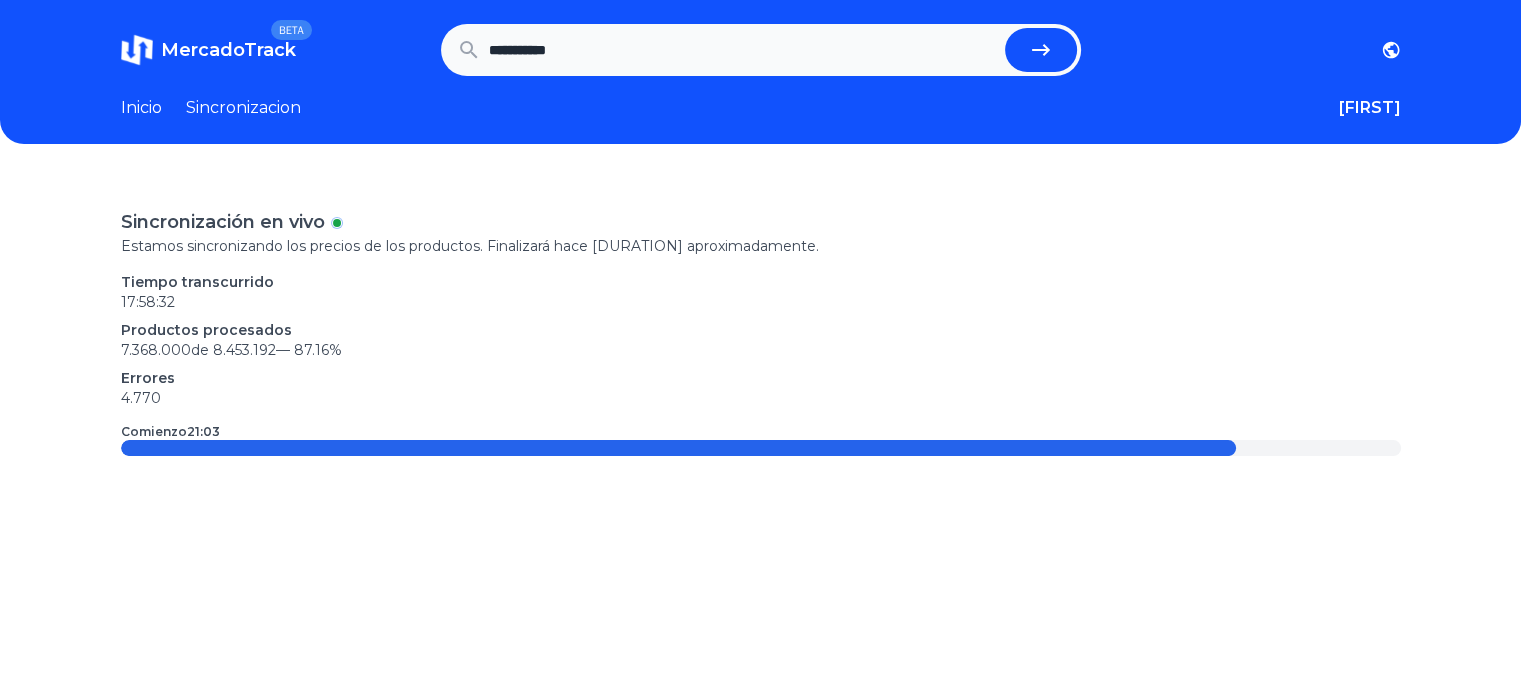 scroll, scrollTop: 0, scrollLeft: 0, axis: both 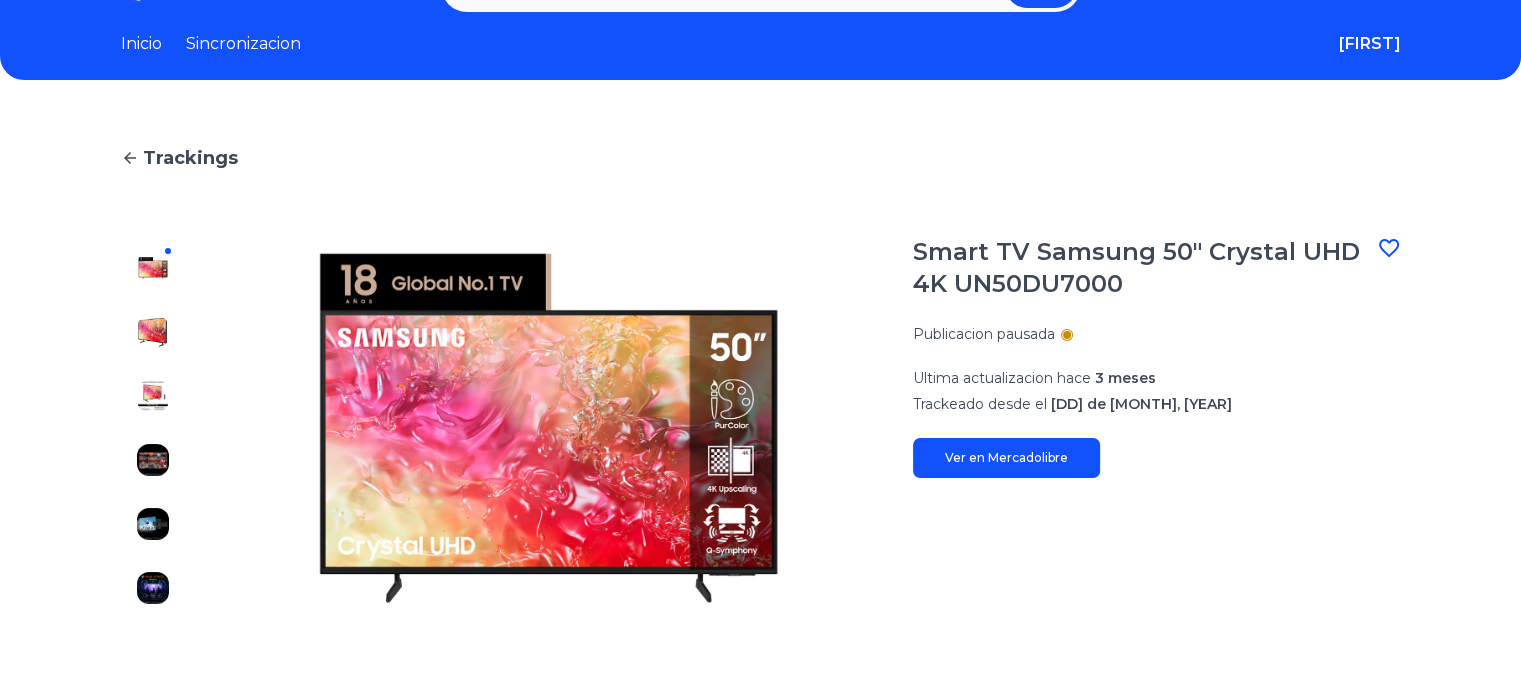 drag, startPoint x: 0, startPoint y: 0, endPoint x: 39, endPoint y: 239, distance: 242.1611 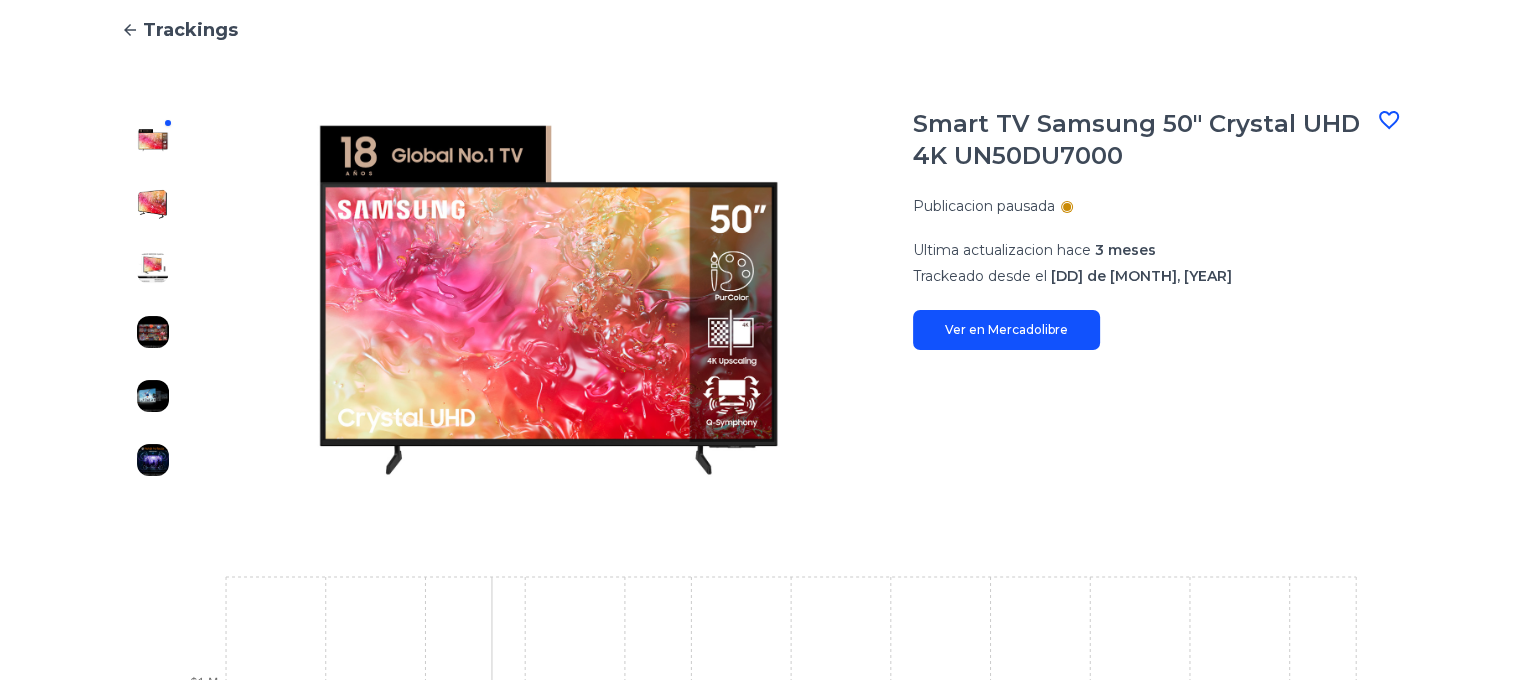 scroll, scrollTop: 0, scrollLeft: 0, axis: both 